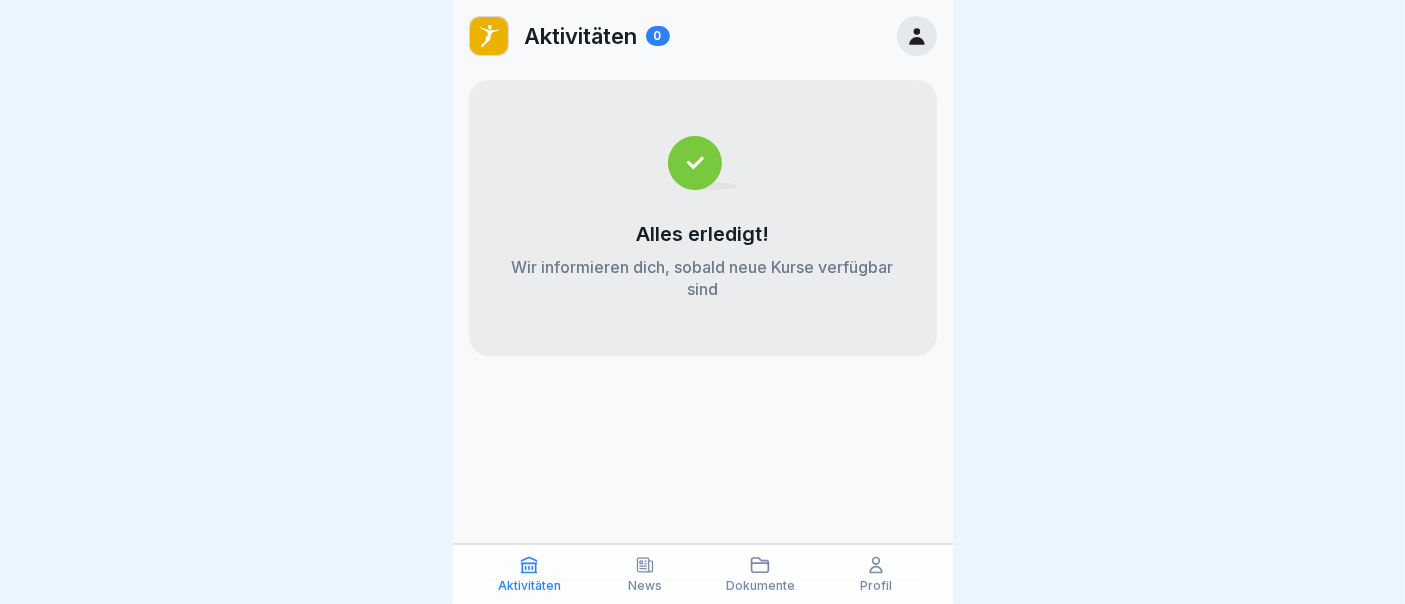 scroll, scrollTop: 17, scrollLeft: 0, axis: vertical 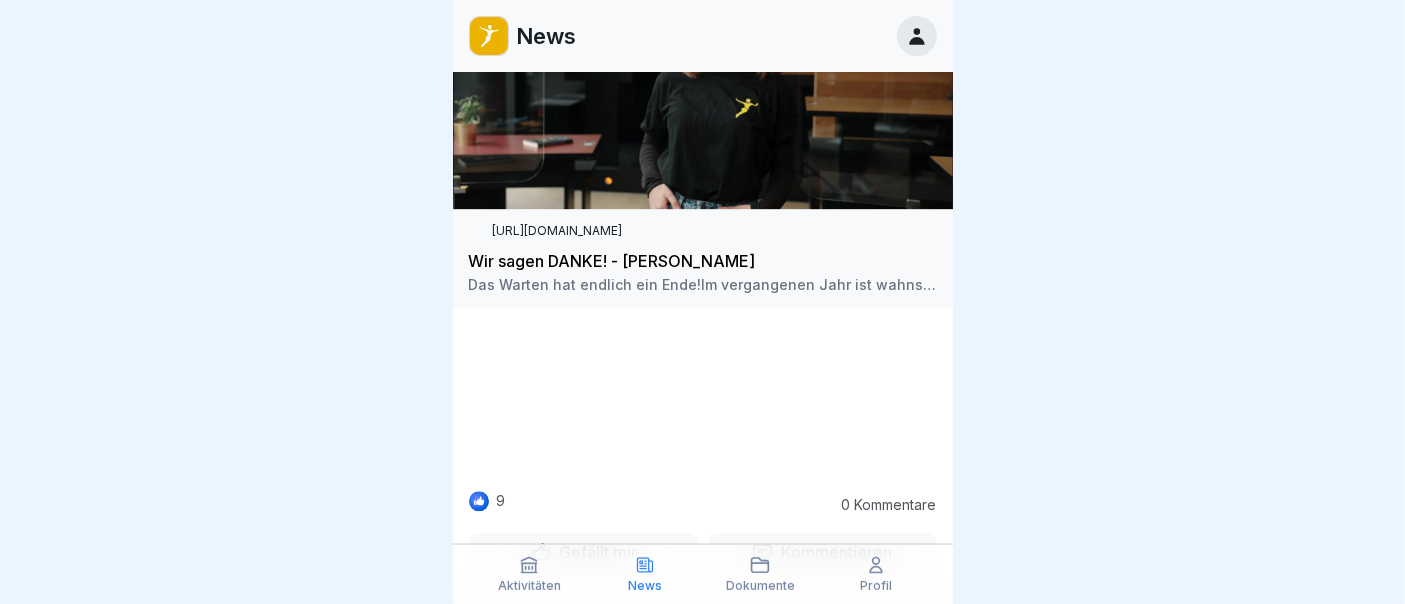 click at bounding box center [703, 398] 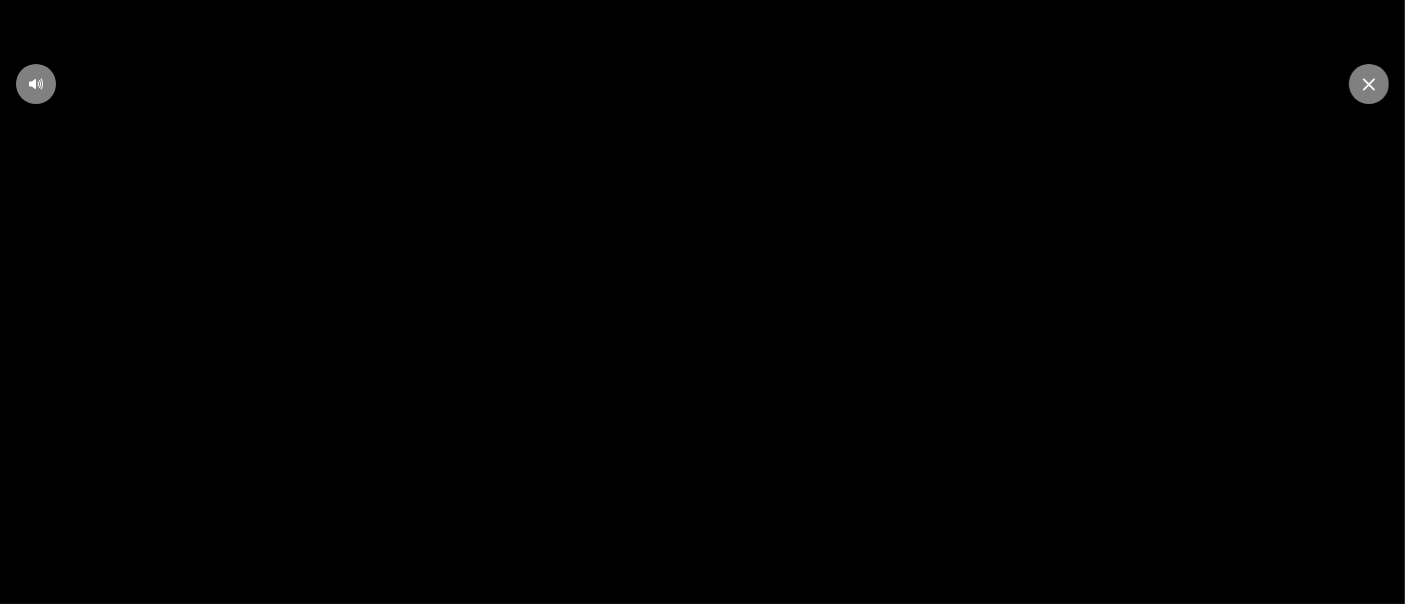 click at bounding box center [1369, 84] 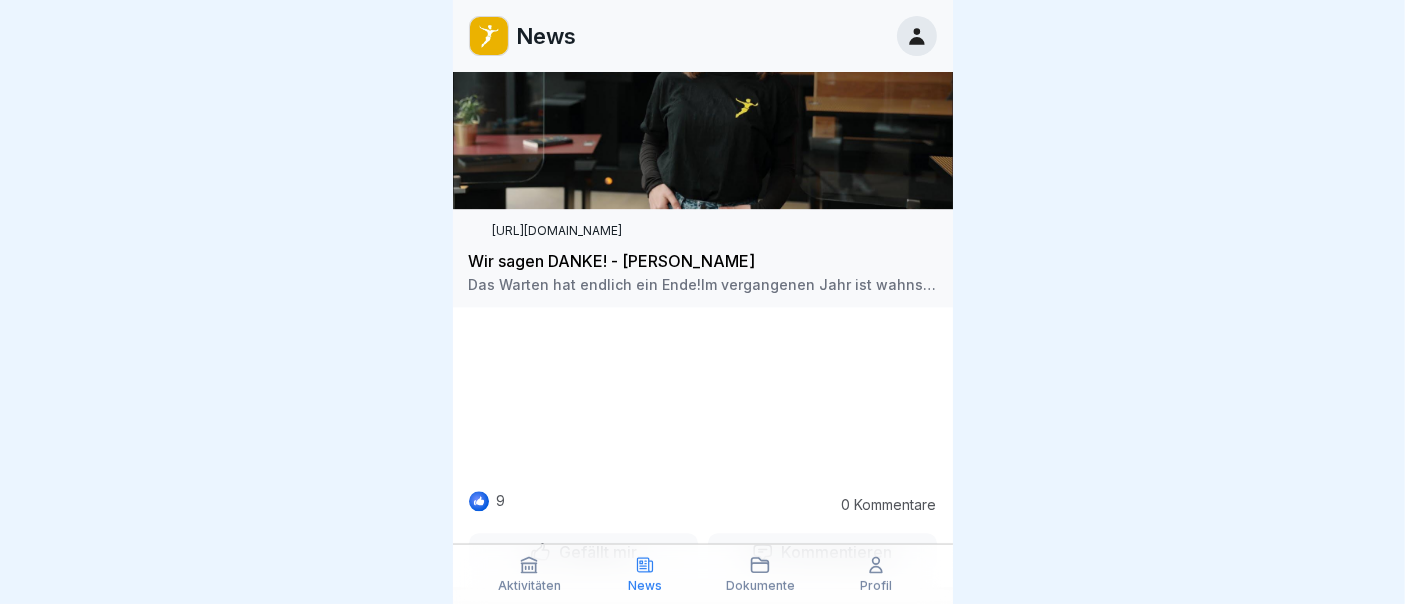scroll, scrollTop: 0, scrollLeft: 0, axis: both 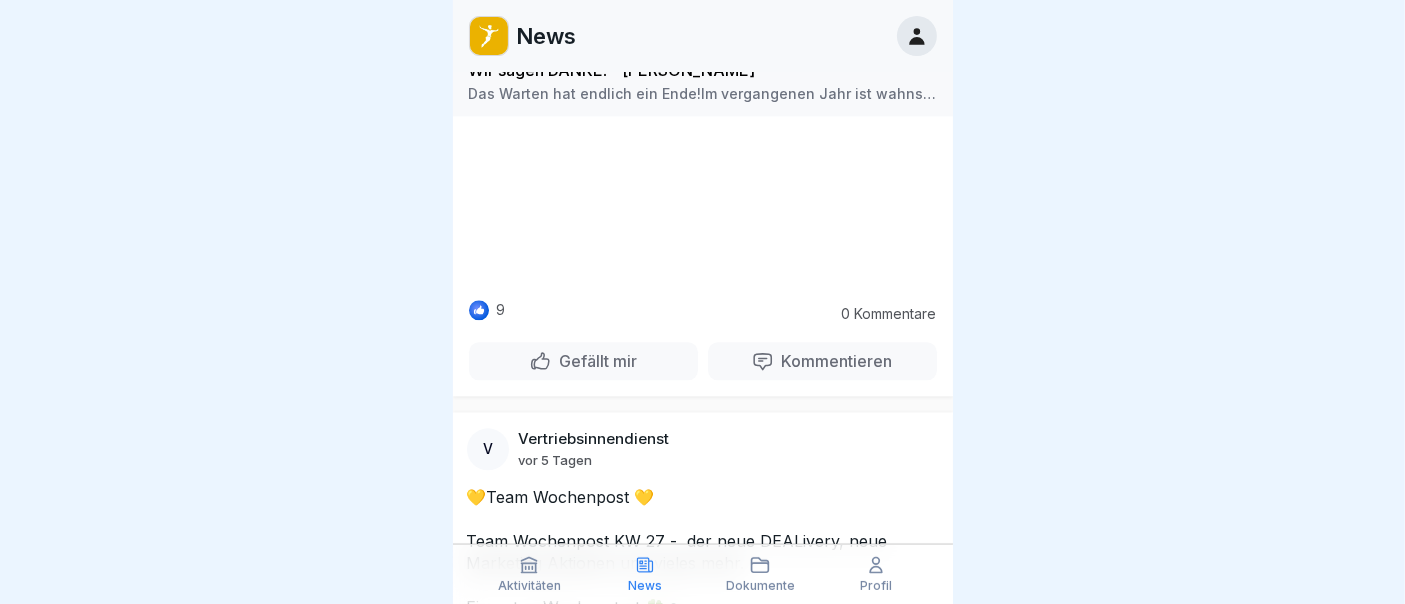 click at bounding box center (703, 207) 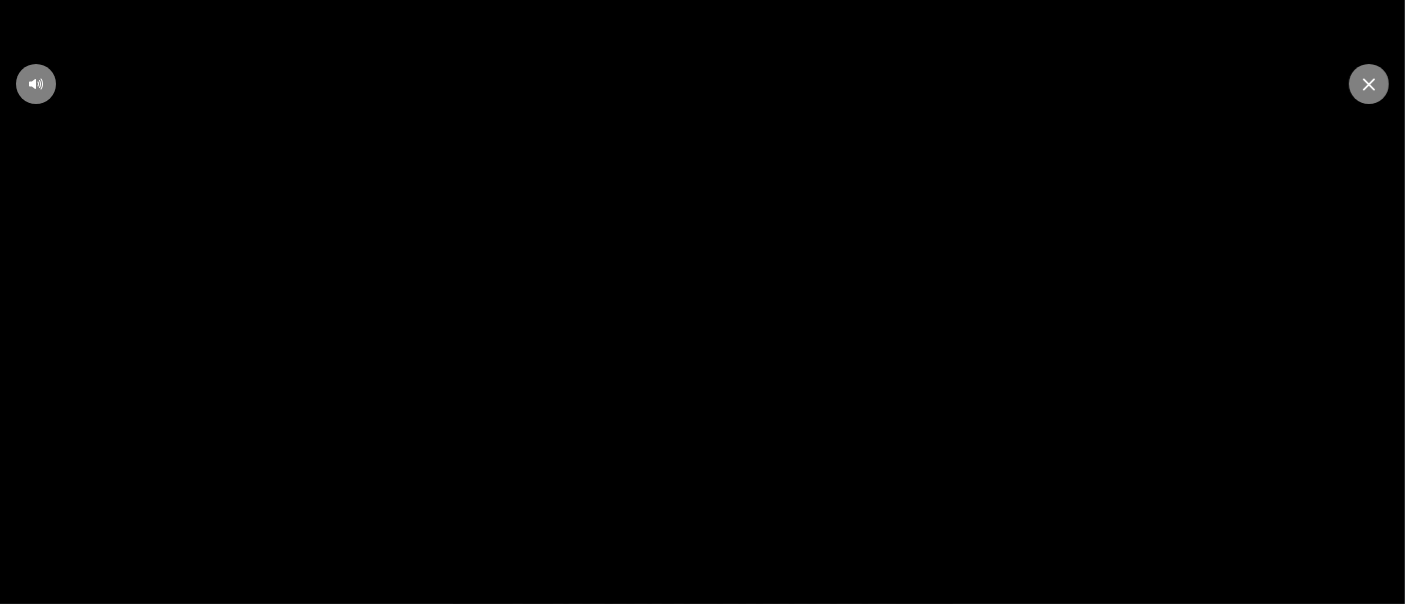 click at bounding box center (36, 84) 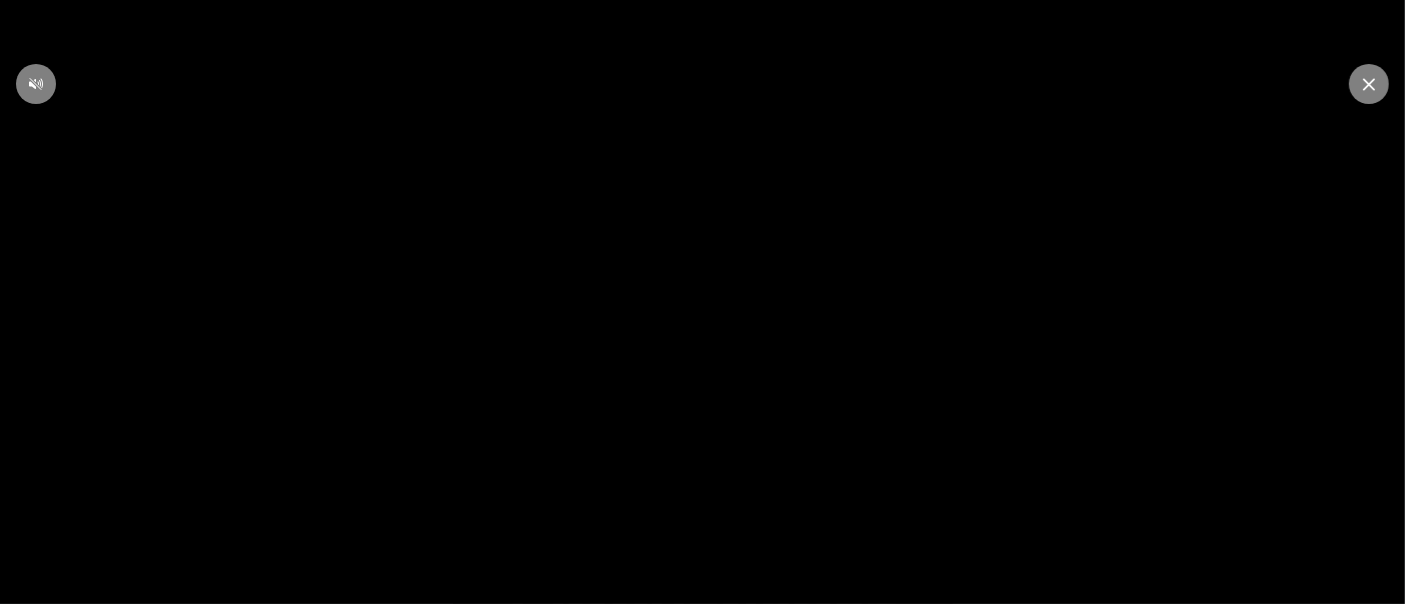 click at bounding box center (36, 84) 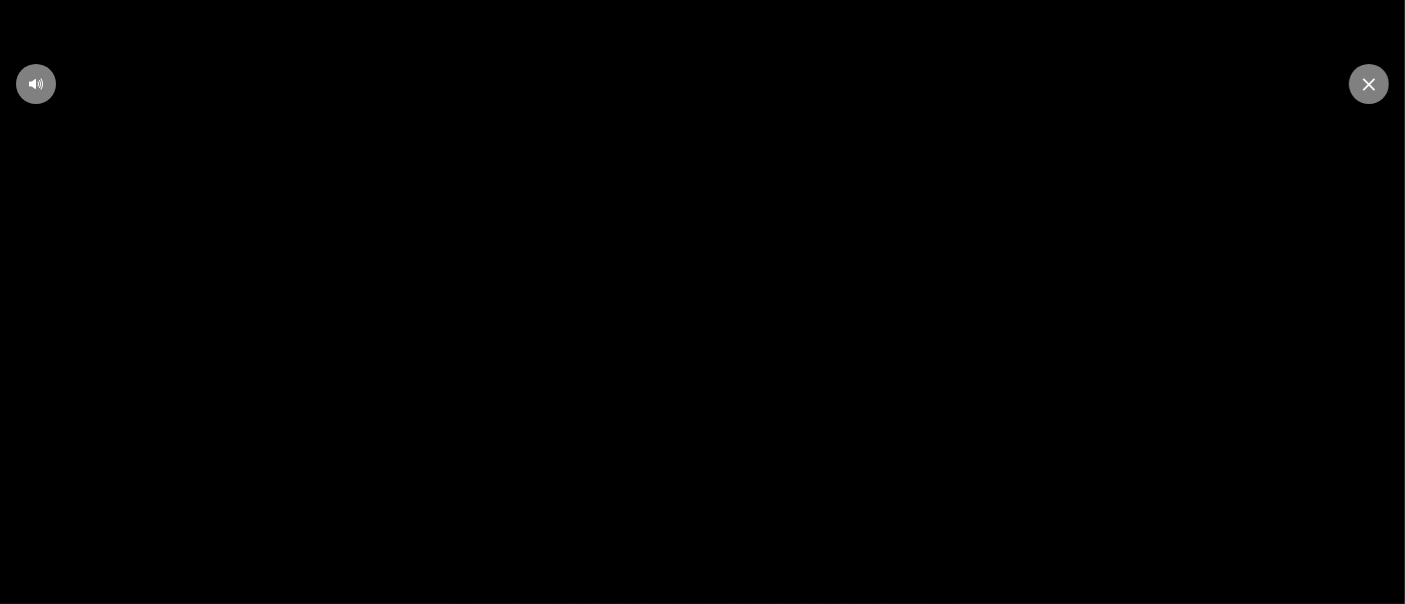 scroll, scrollTop: 0, scrollLeft: 0, axis: both 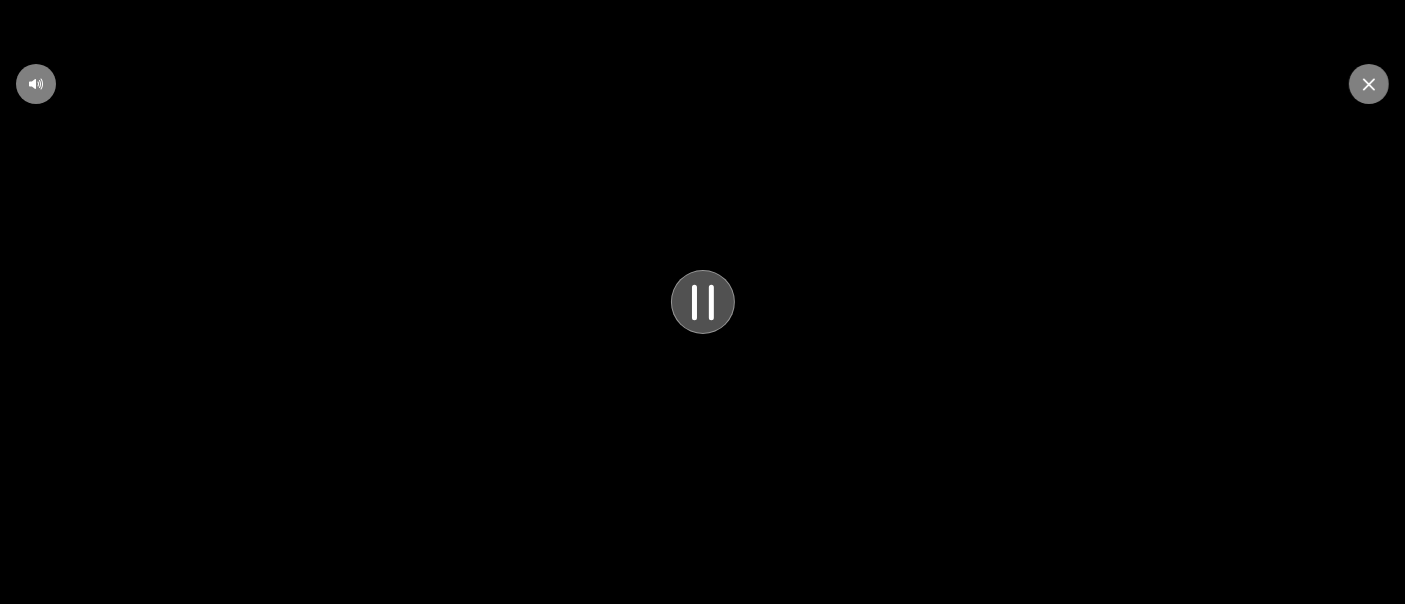 click at bounding box center [702, 302] 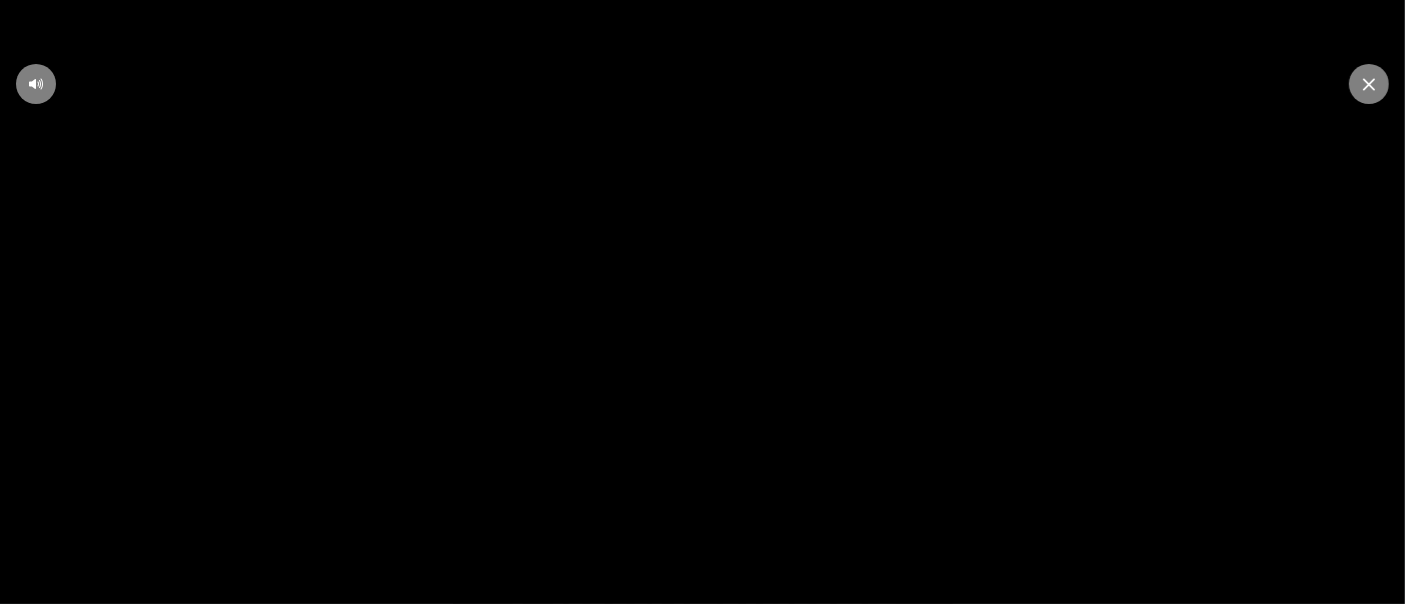 click 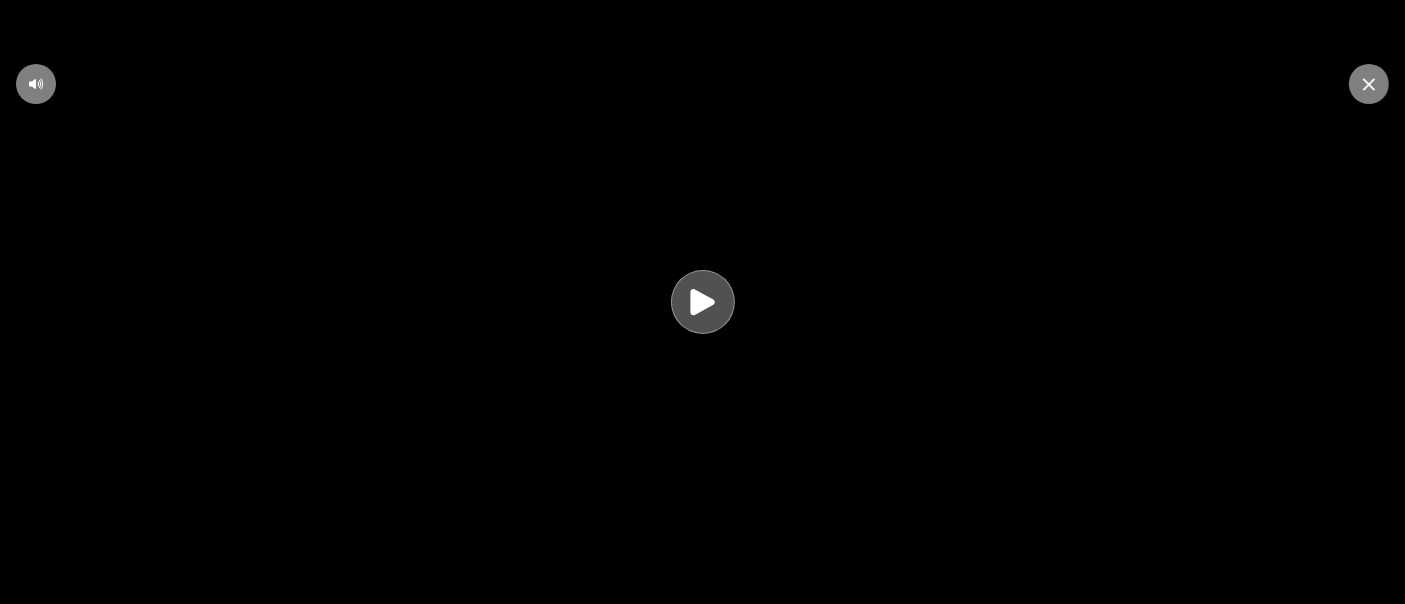 click 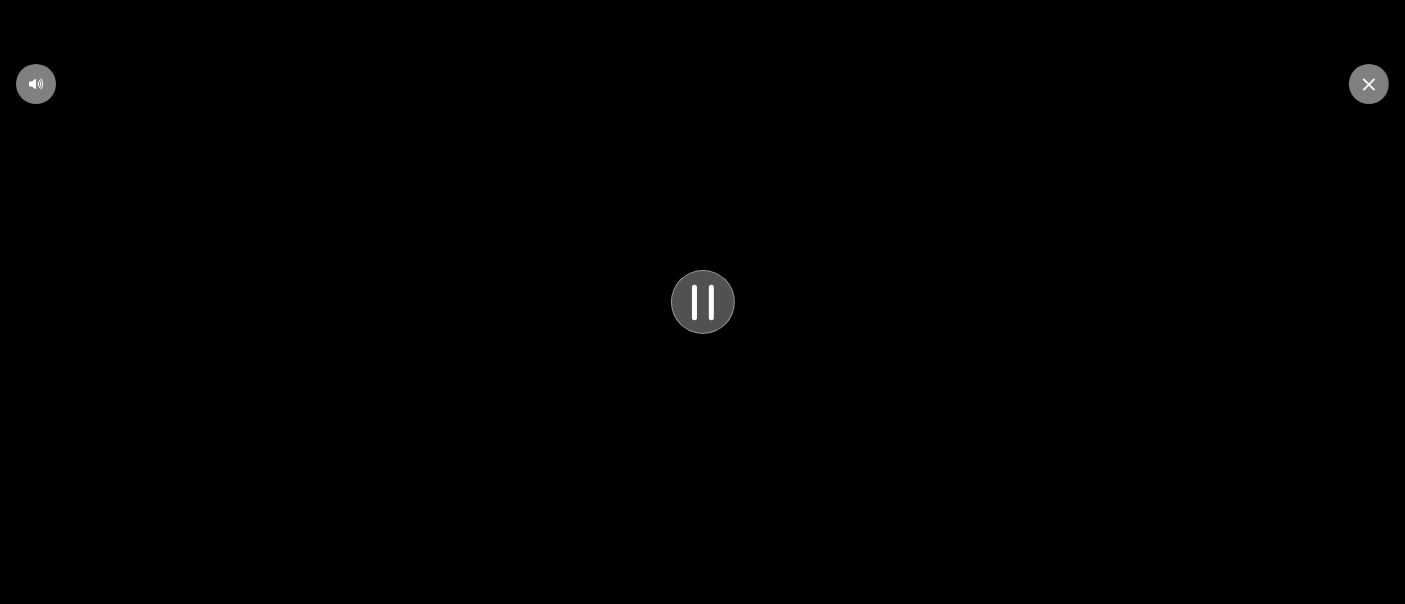 click 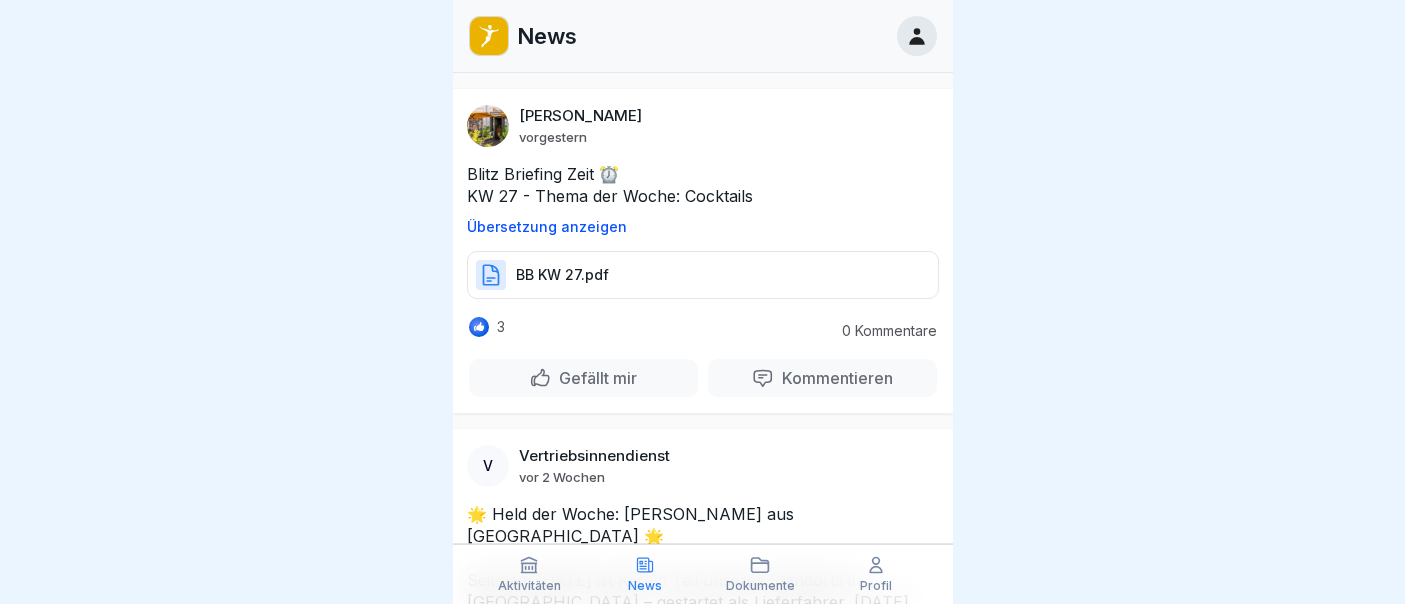 scroll, scrollTop: 0, scrollLeft: 0, axis: both 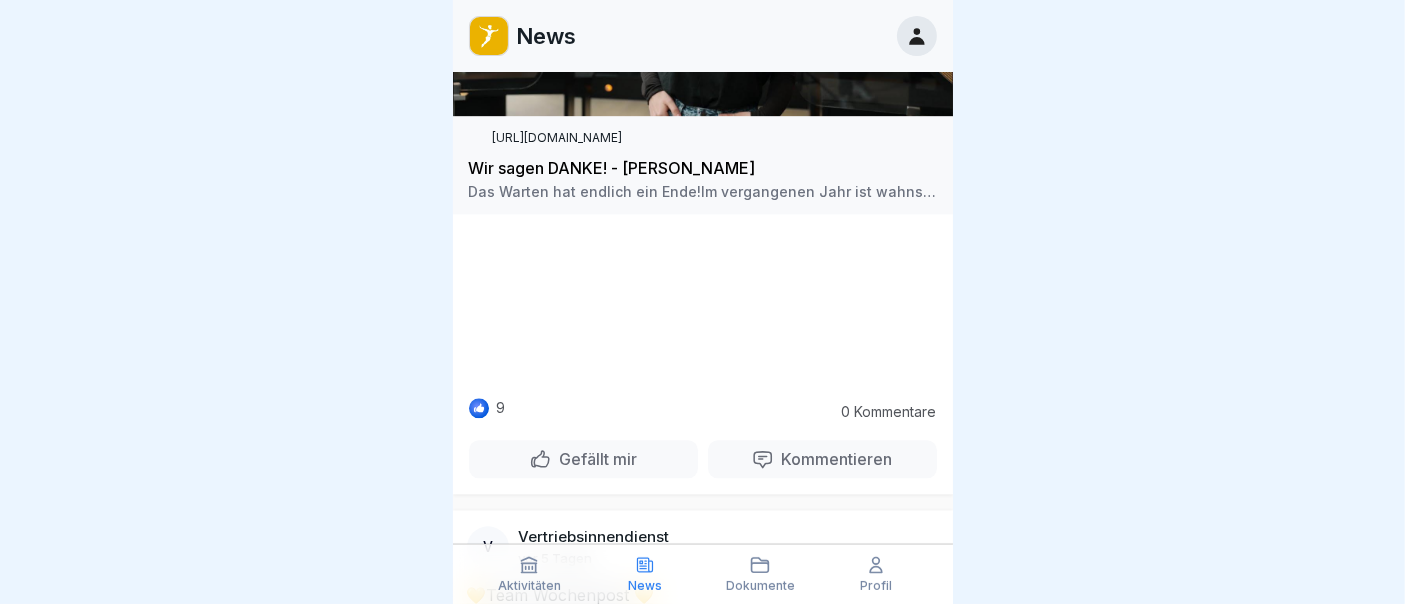 click at bounding box center [703, 305] 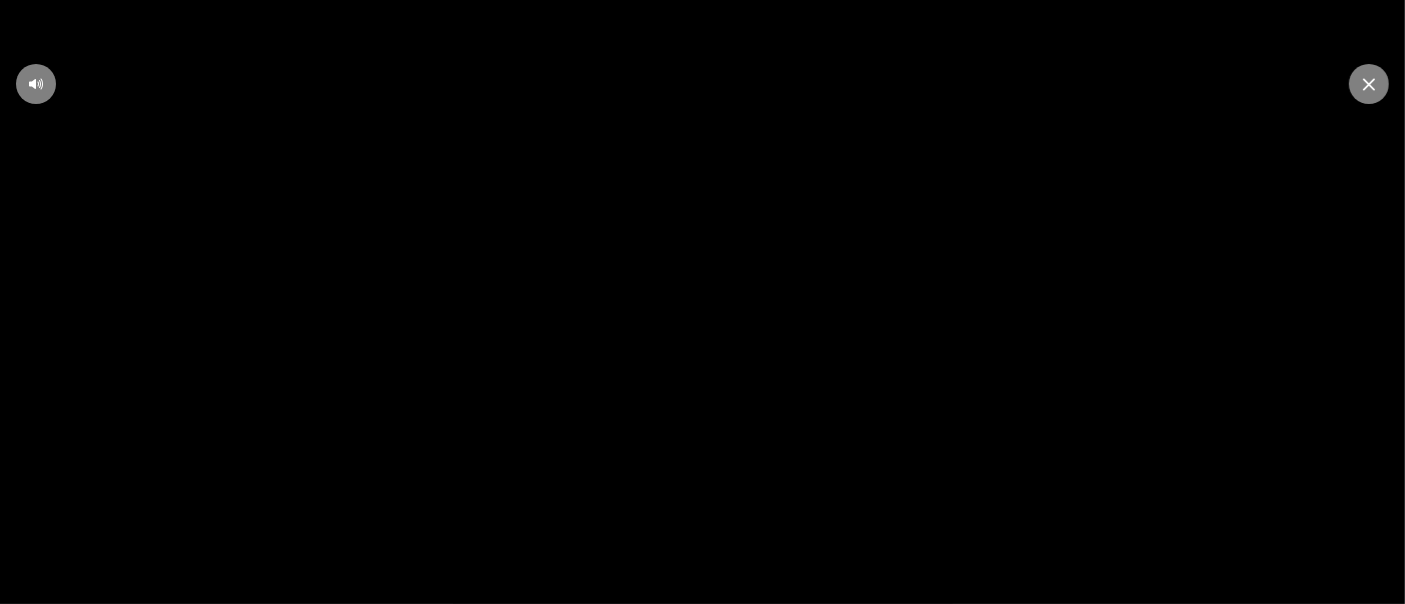 click at bounding box center (702, 302) 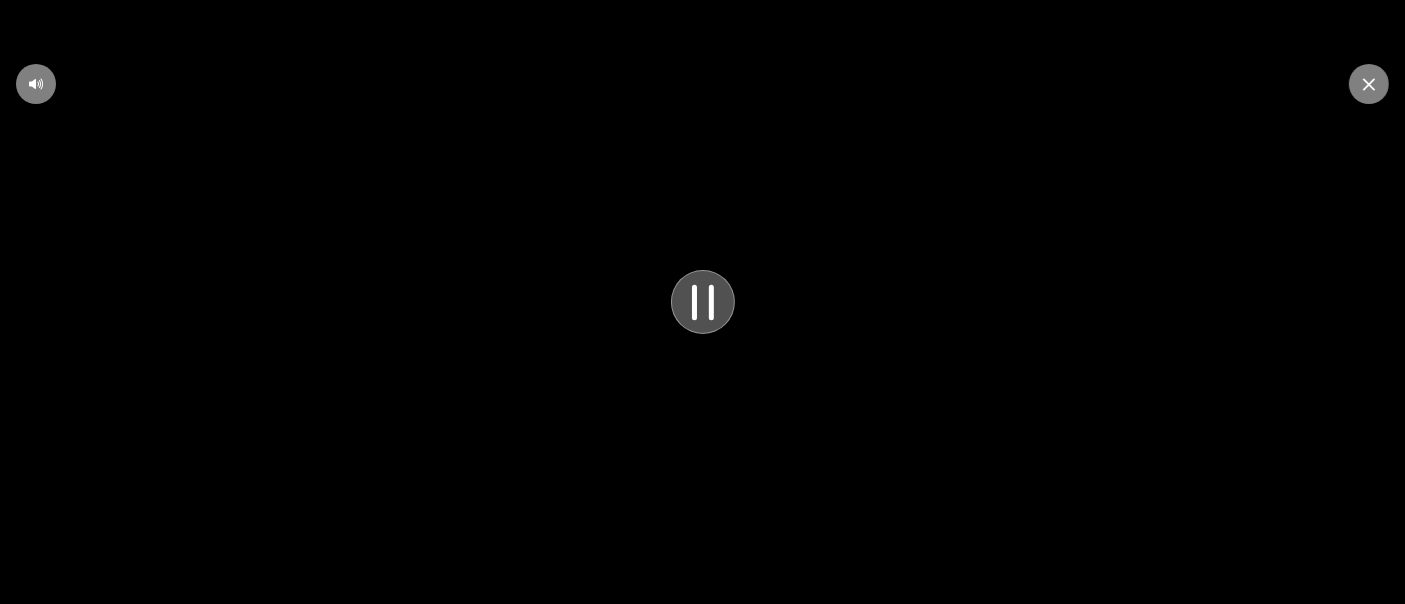 click at bounding box center (702, 302) 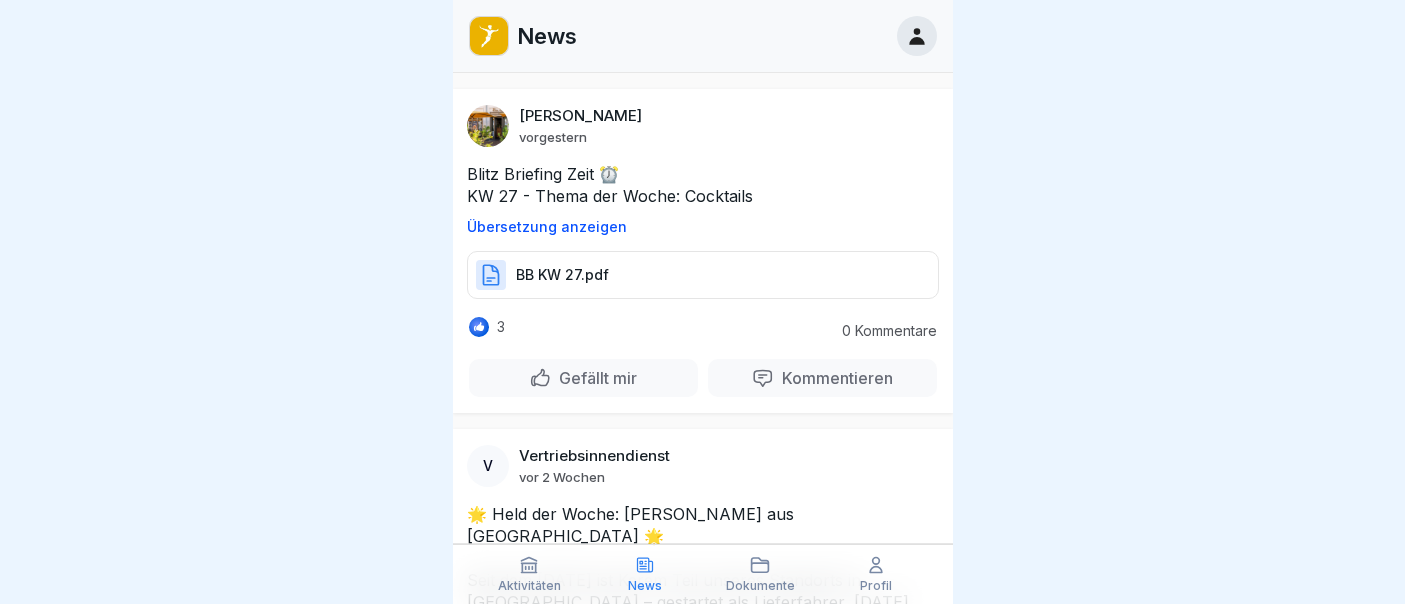 scroll, scrollTop: 0, scrollLeft: 0, axis: both 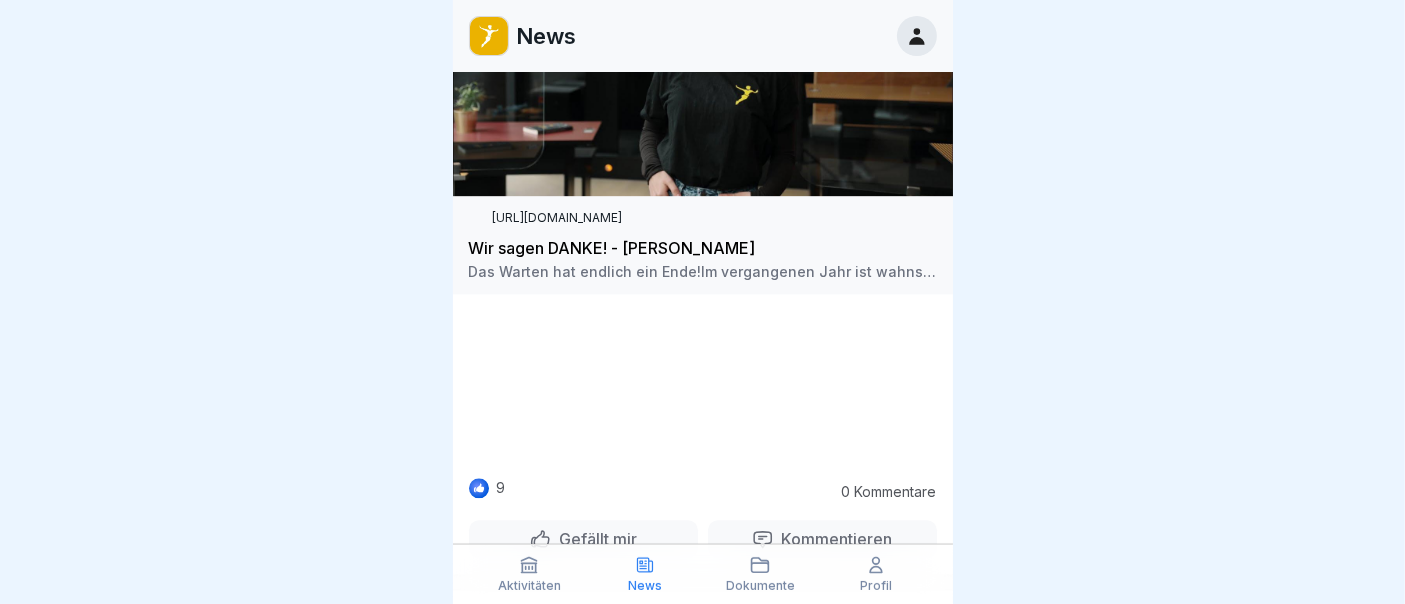 click at bounding box center [703, 385] 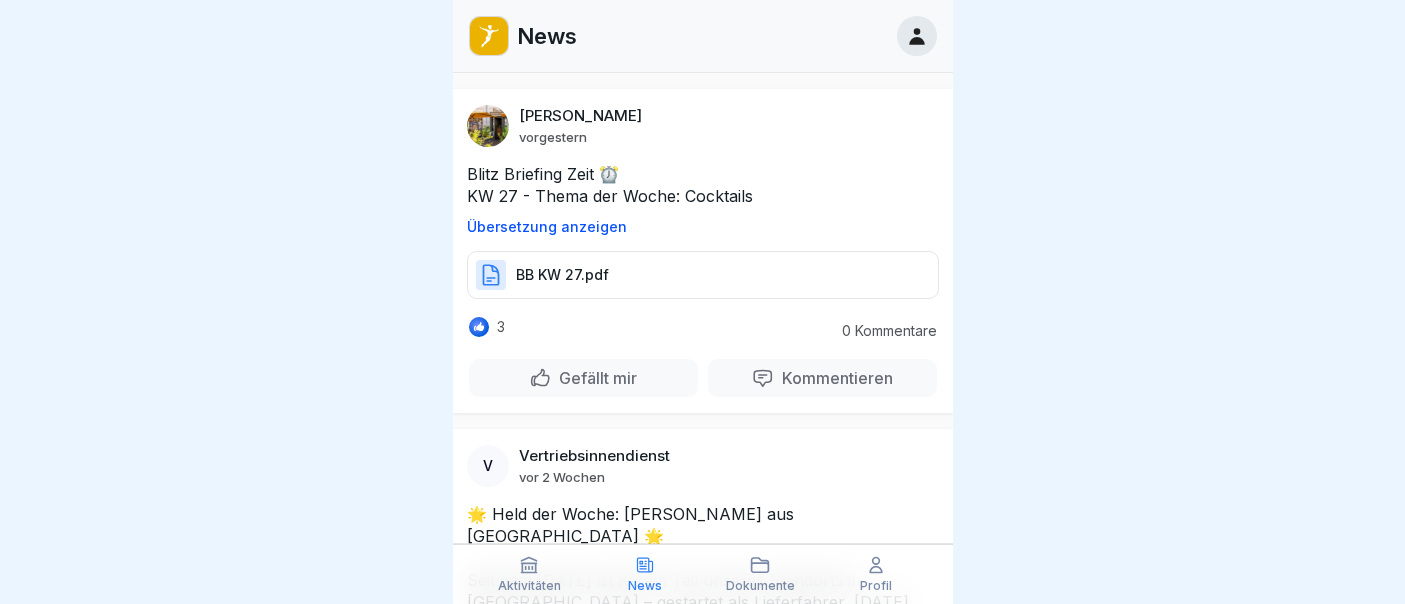 scroll, scrollTop: 0, scrollLeft: 0, axis: both 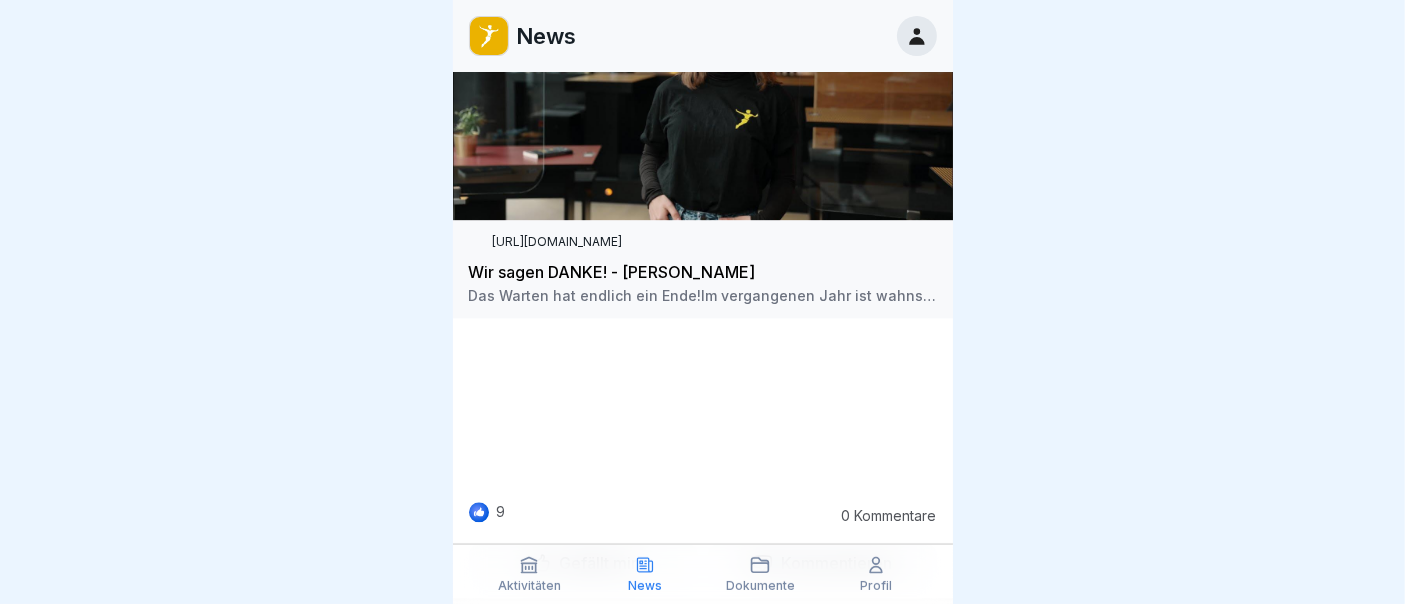 click at bounding box center (703, 409) 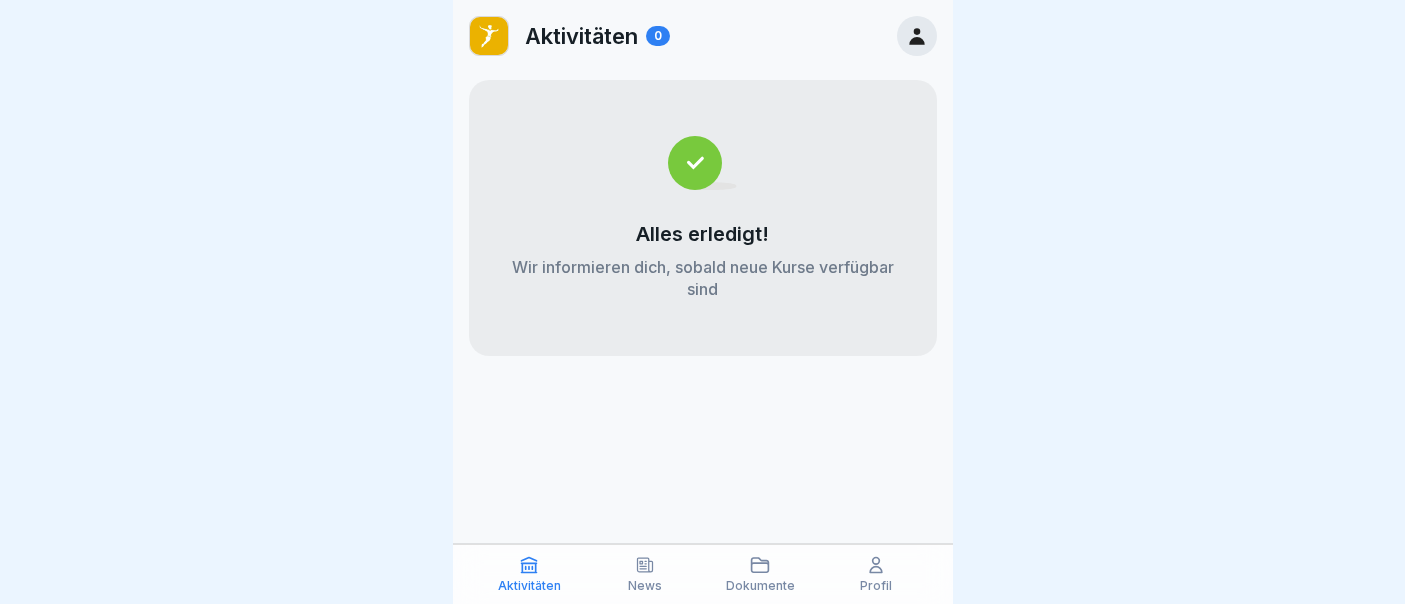 scroll, scrollTop: 0, scrollLeft: 0, axis: both 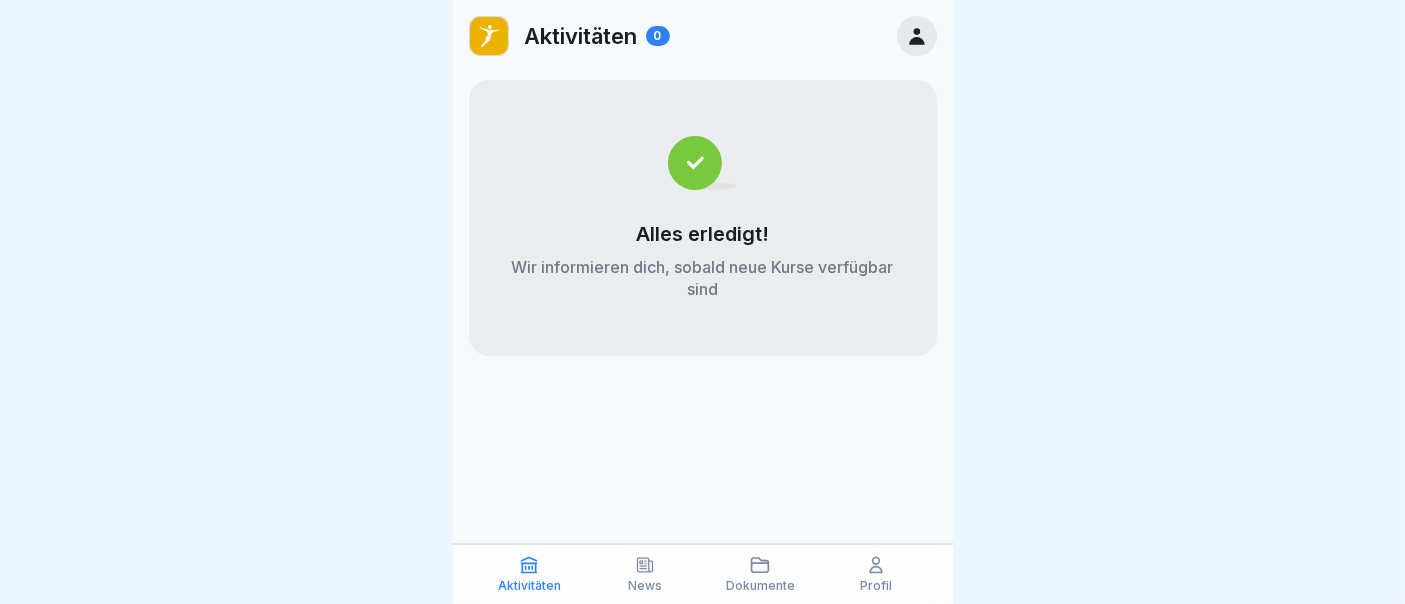 click on "News" at bounding box center [645, 574] 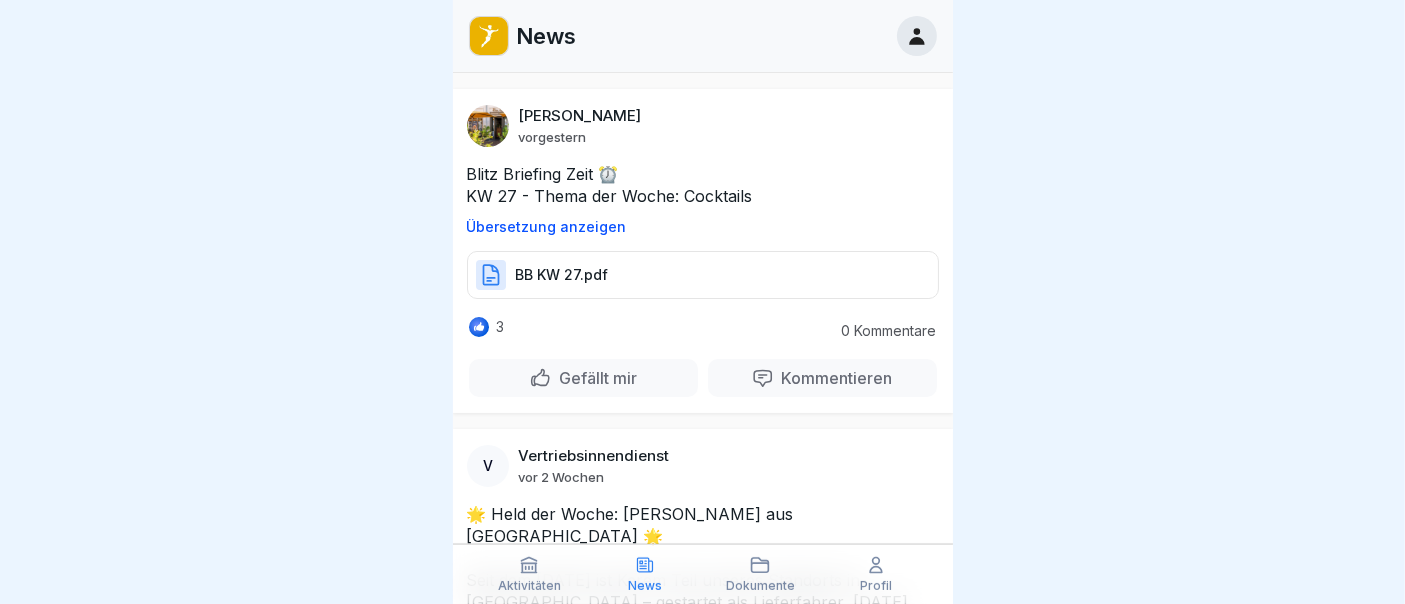 scroll, scrollTop: 115, scrollLeft: 0, axis: vertical 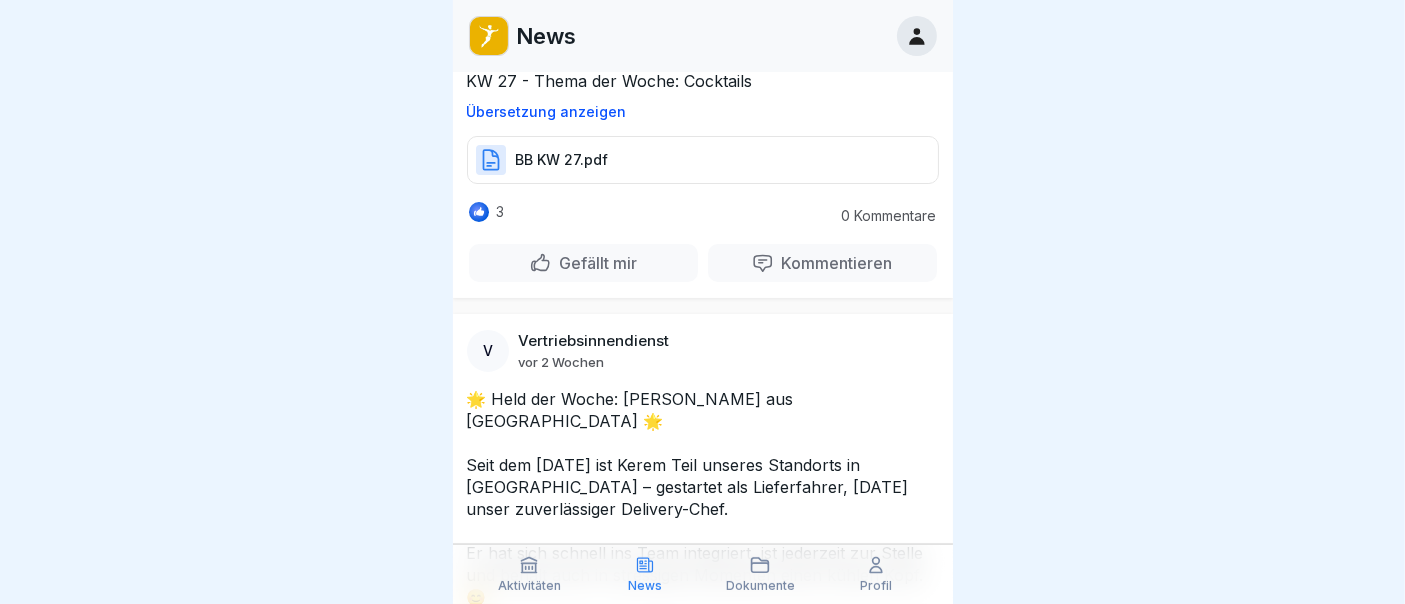 click at bounding box center (917, 36) 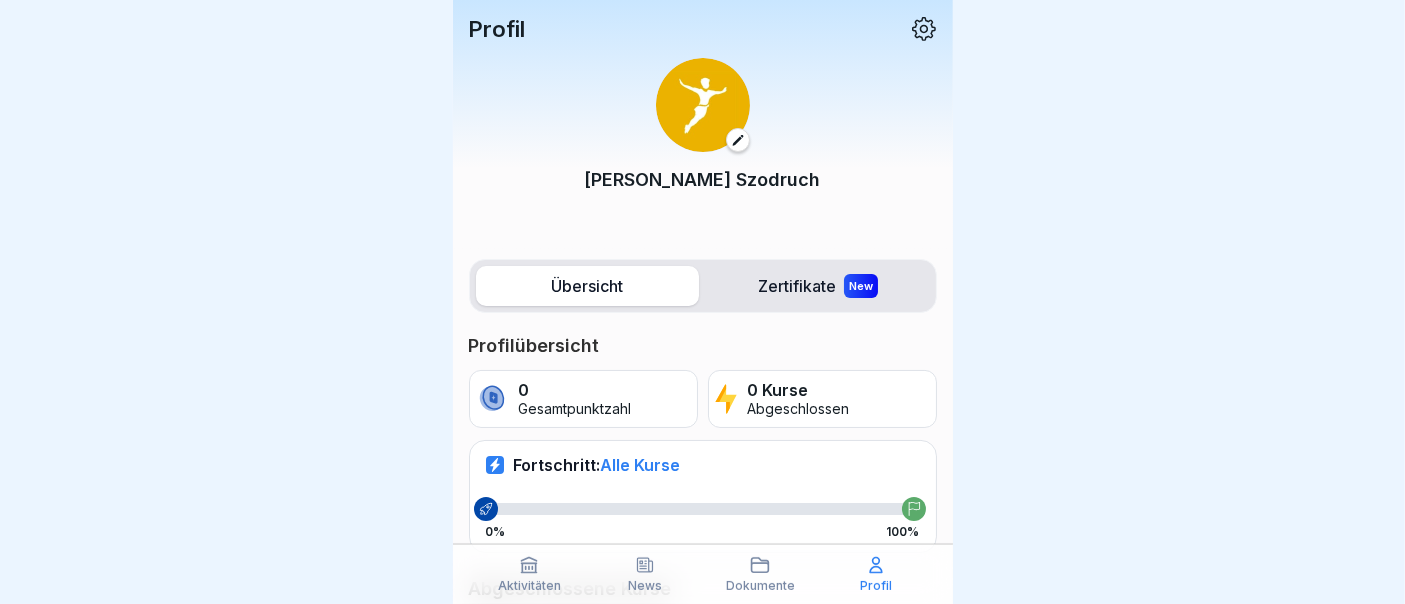 click 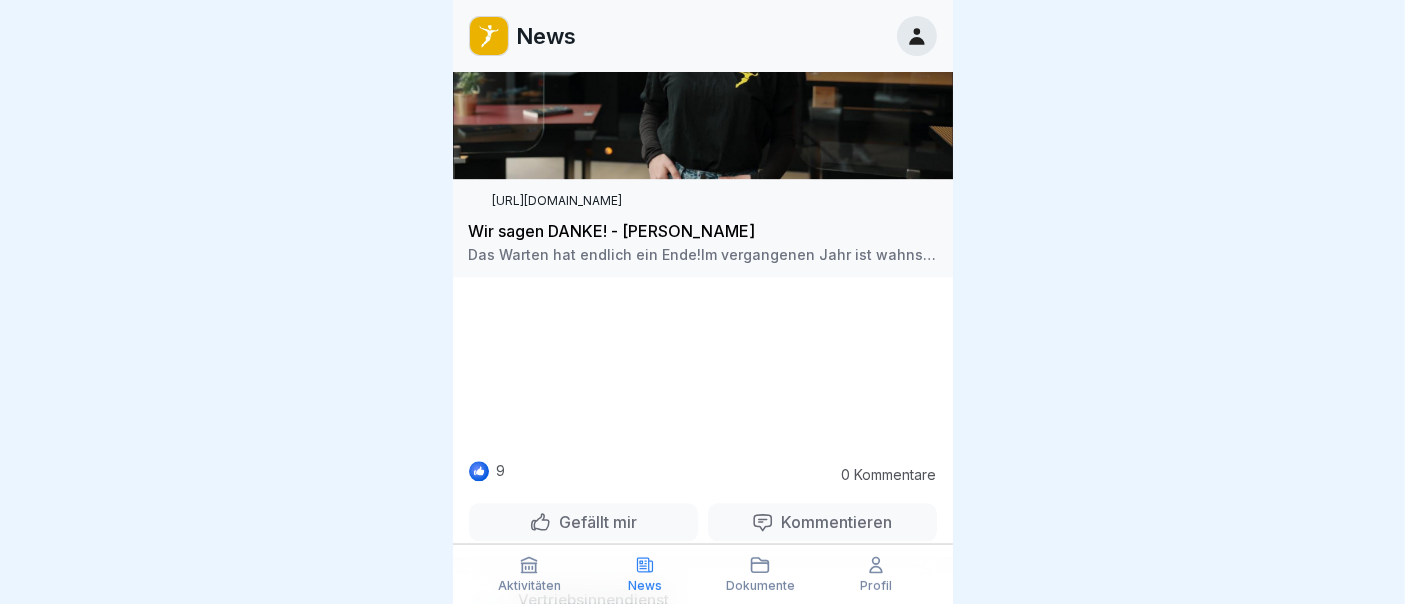 scroll, scrollTop: 4408, scrollLeft: 0, axis: vertical 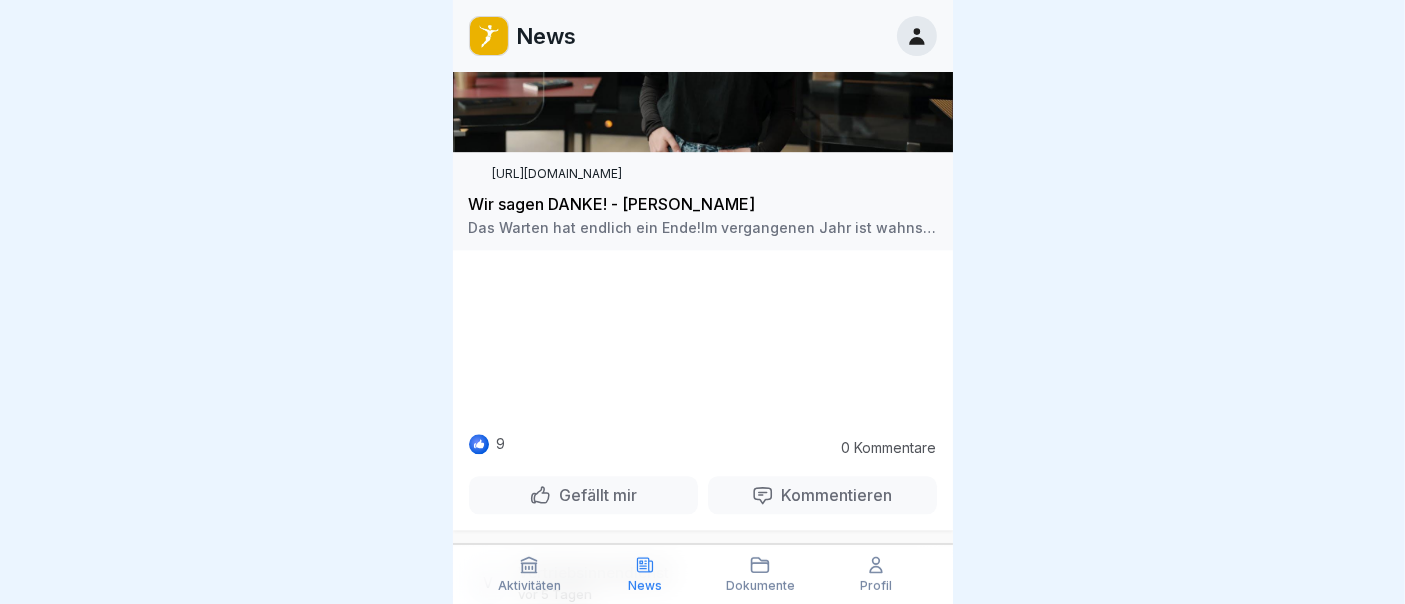 drag, startPoint x: 633, startPoint y: 350, endPoint x: 618, endPoint y: 343, distance: 16.552946 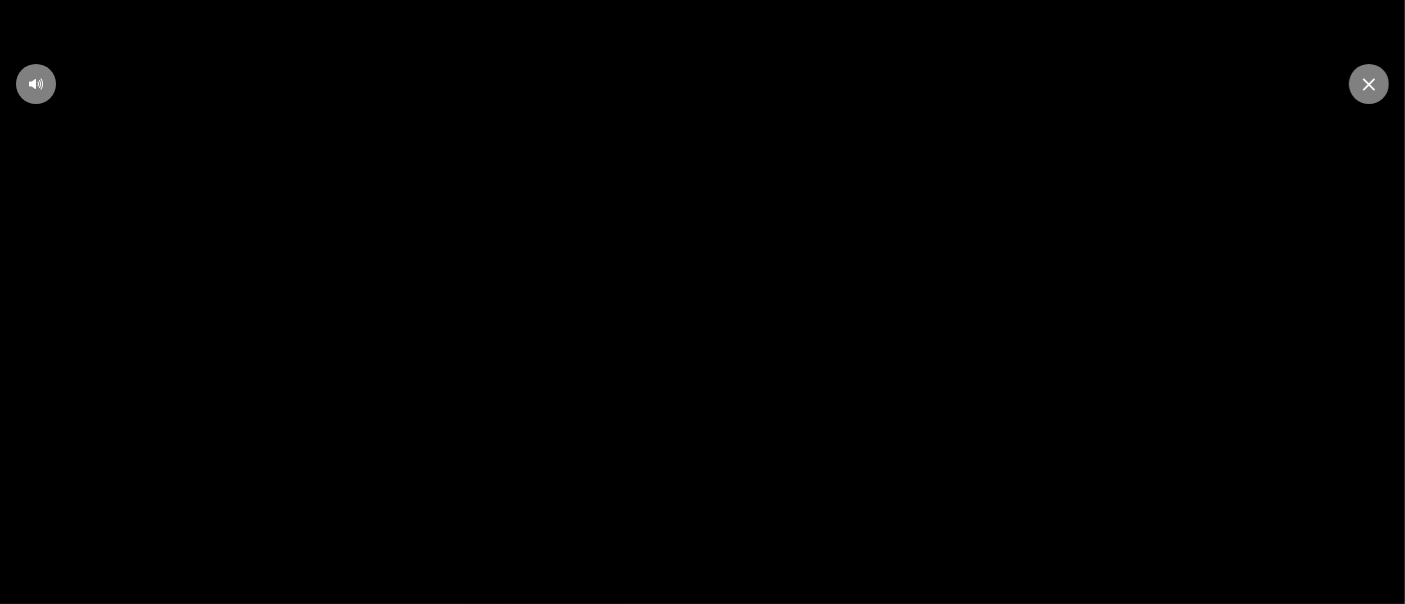 click at bounding box center [36, 84] 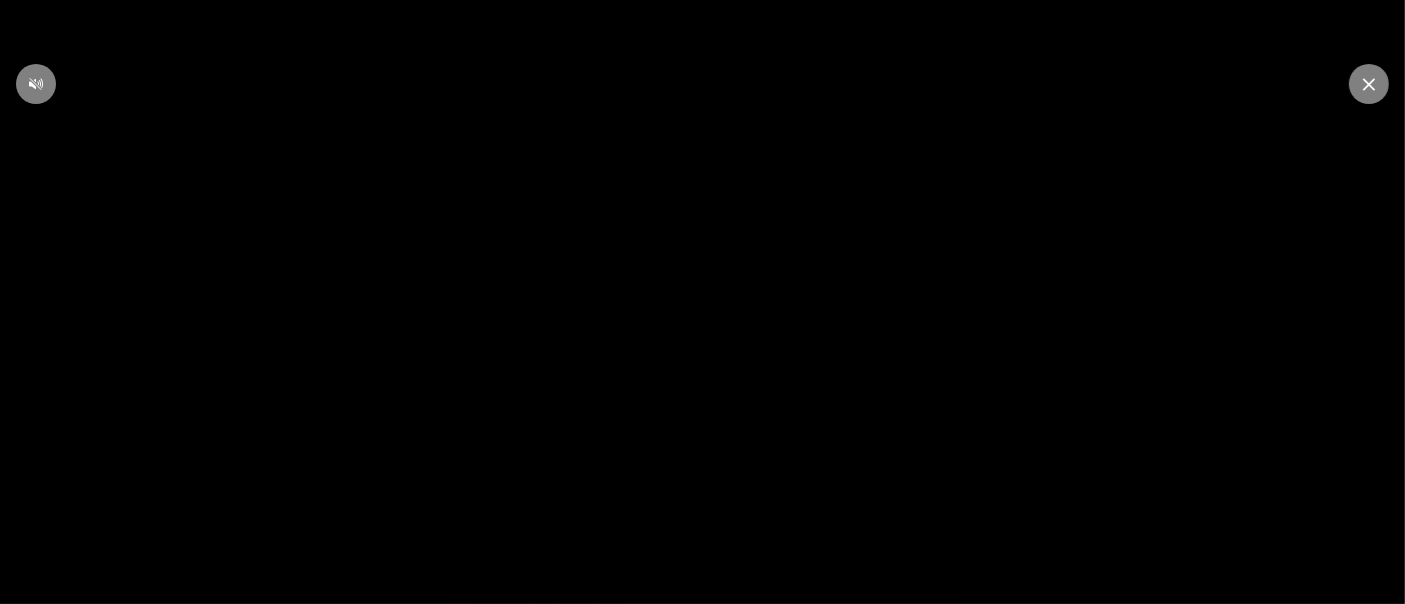 click 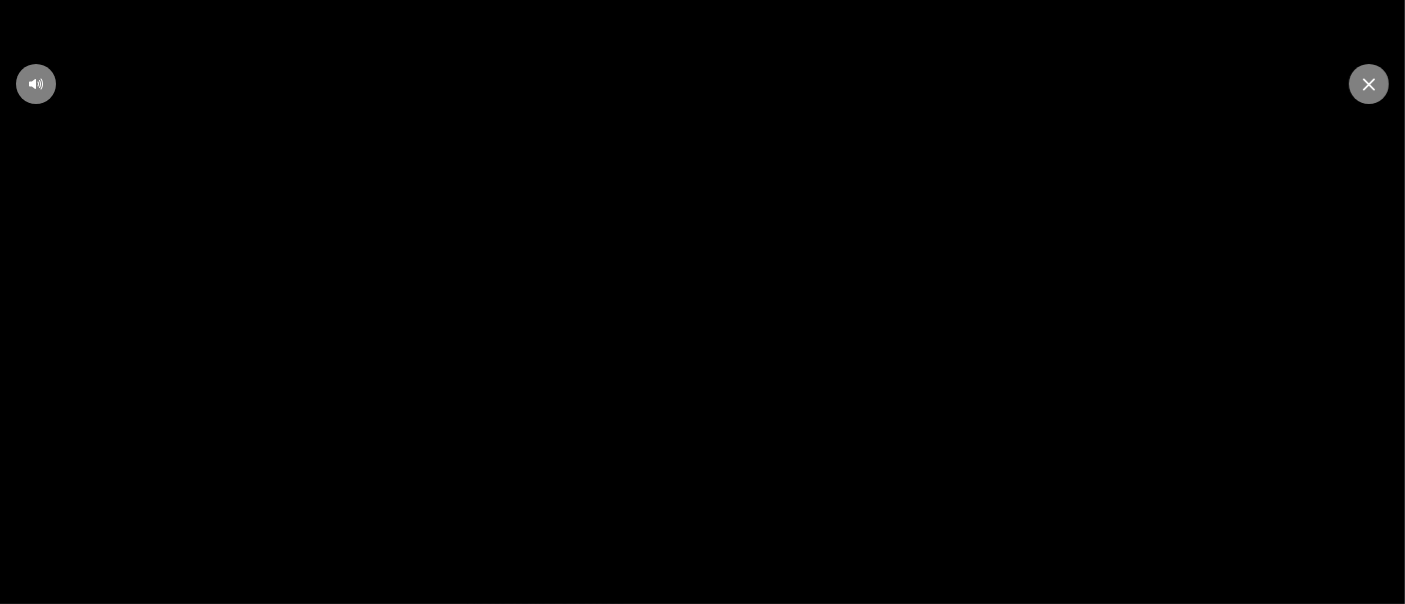 click at bounding box center [702, 302] 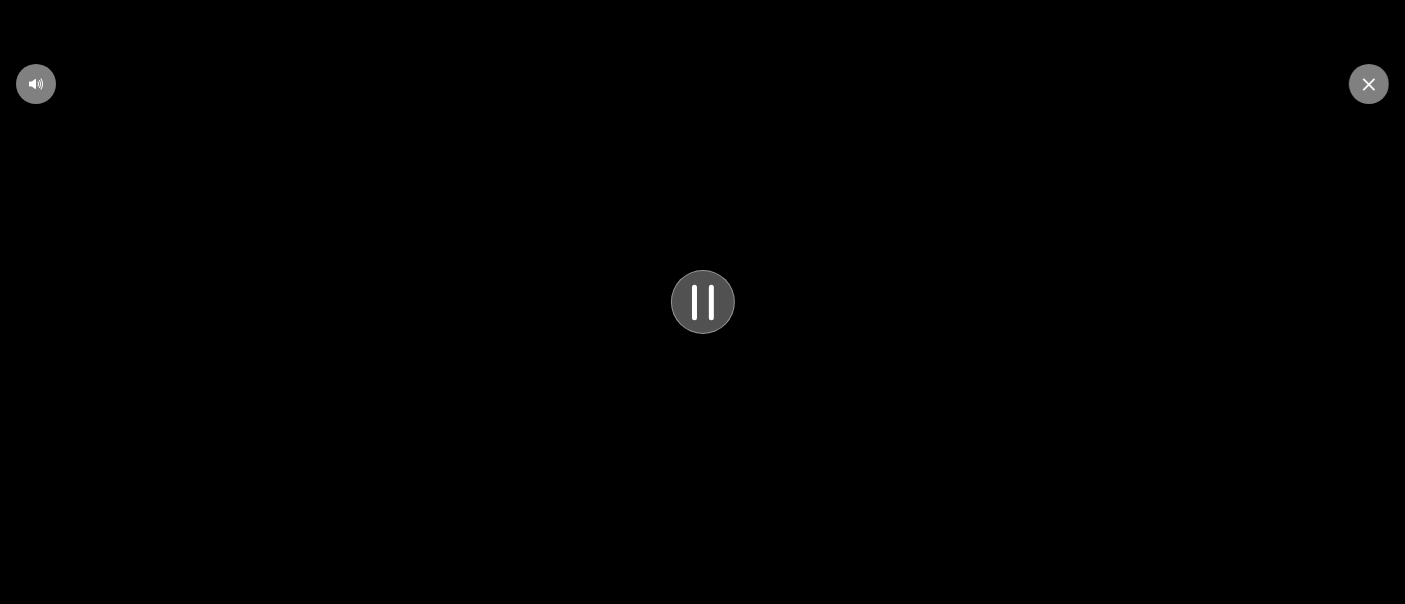 click 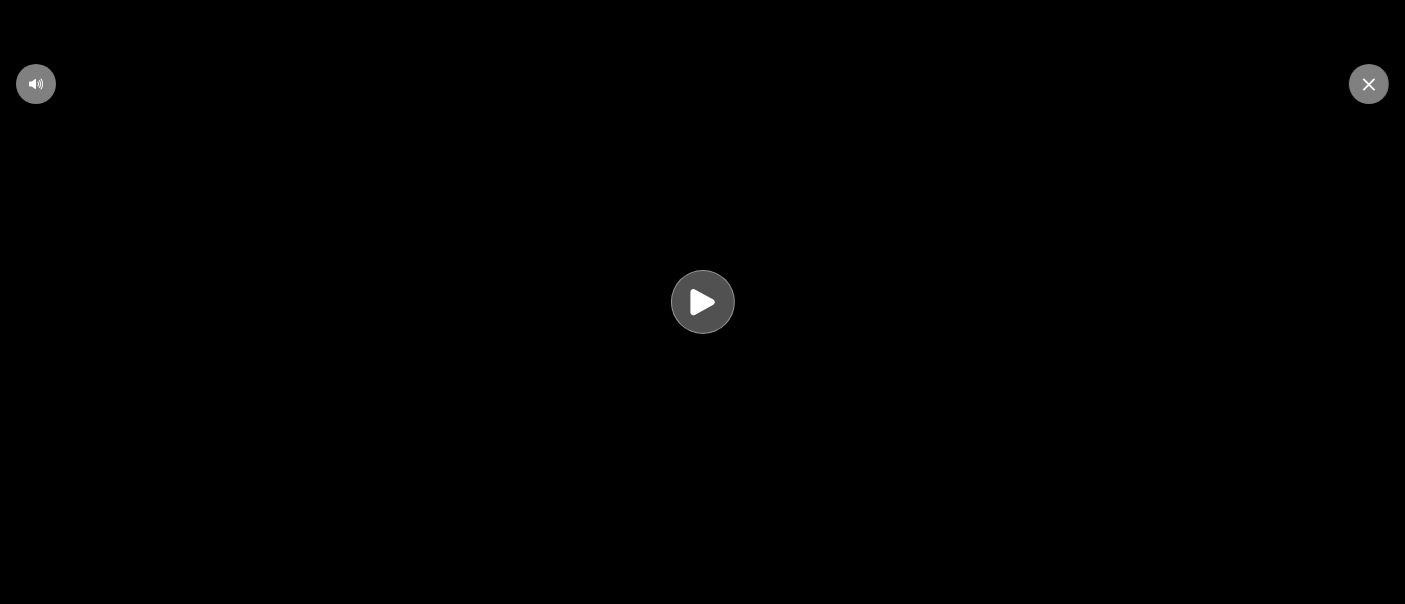 click at bounding box center [703, 302] 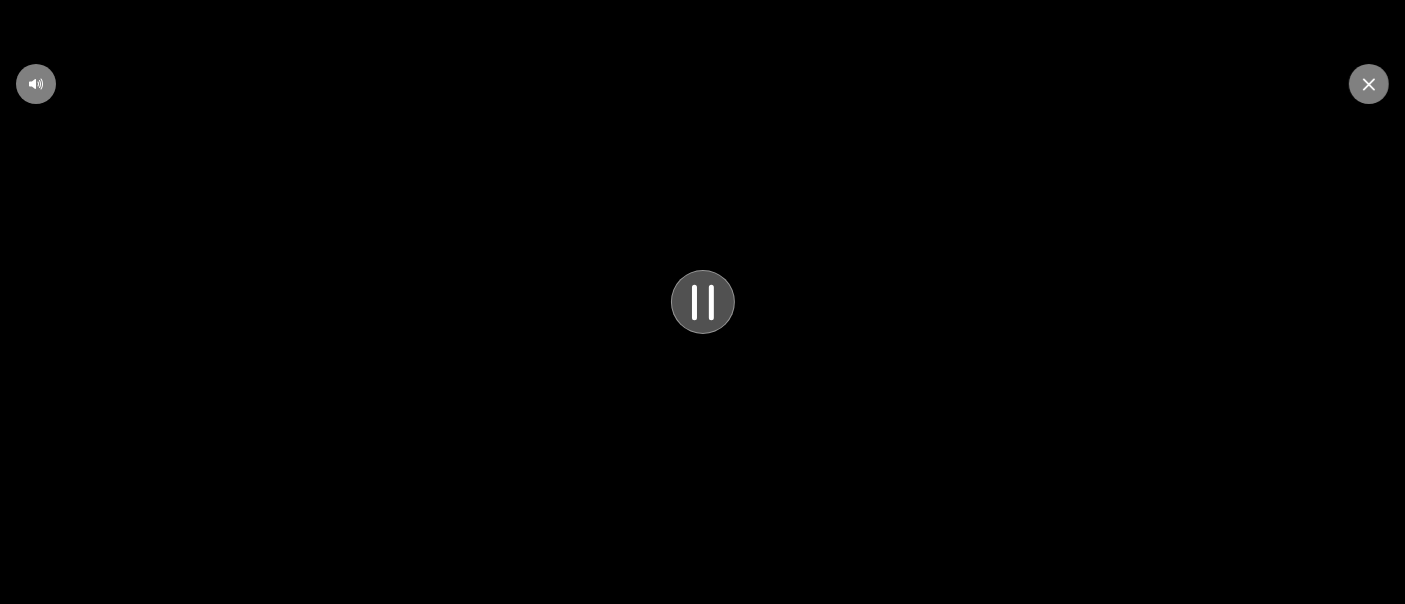 click 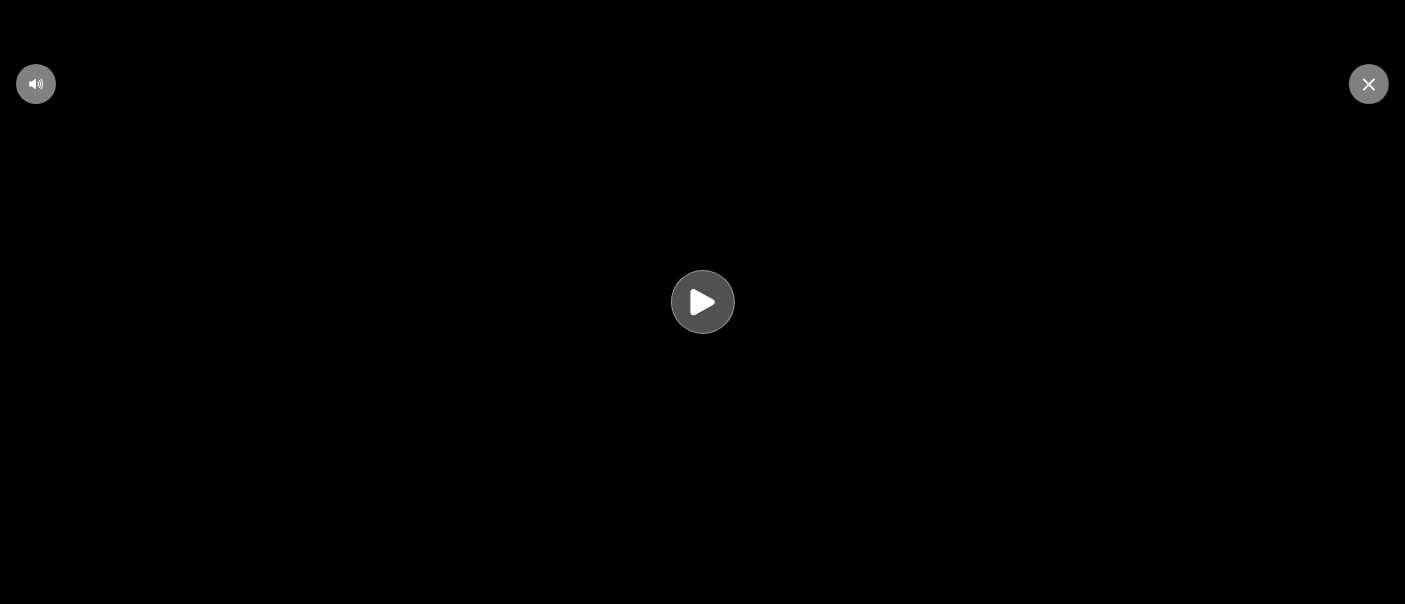 drag, startPoint x: 912, startPoint y: 569, endPoint x: 774, endPoint y: 538, distance: 141.43903 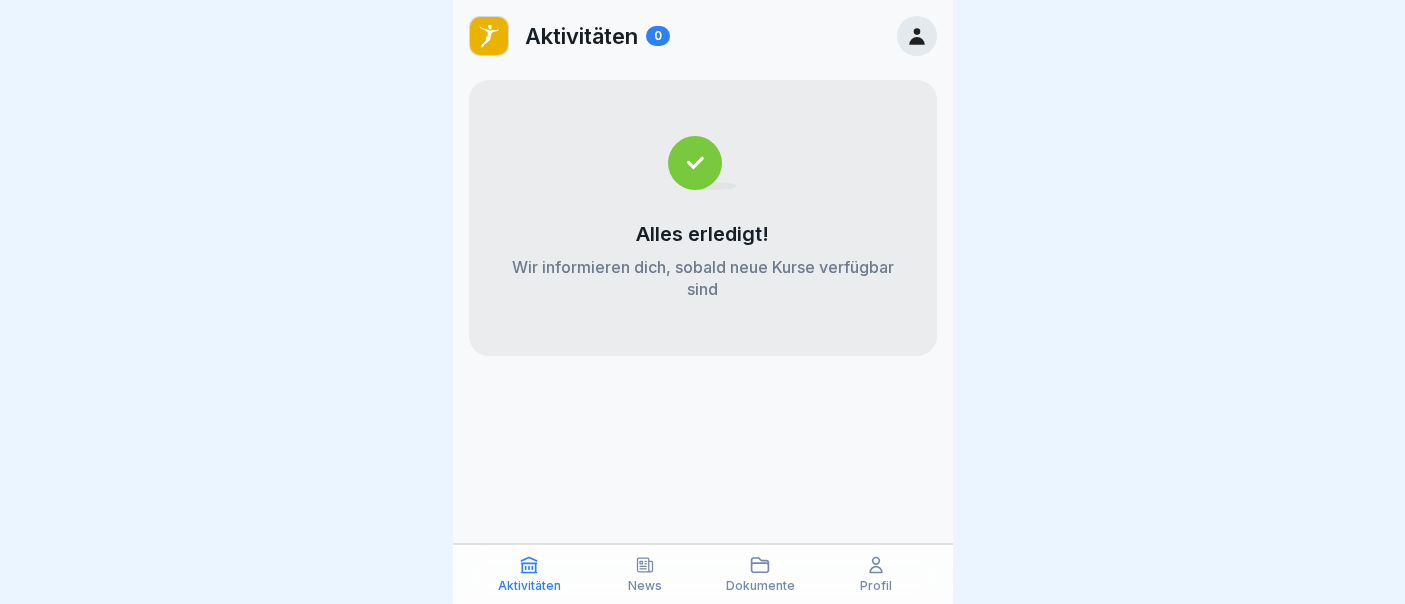 scroll, scrollTop: 0, scrollLeft: 0, axis: both 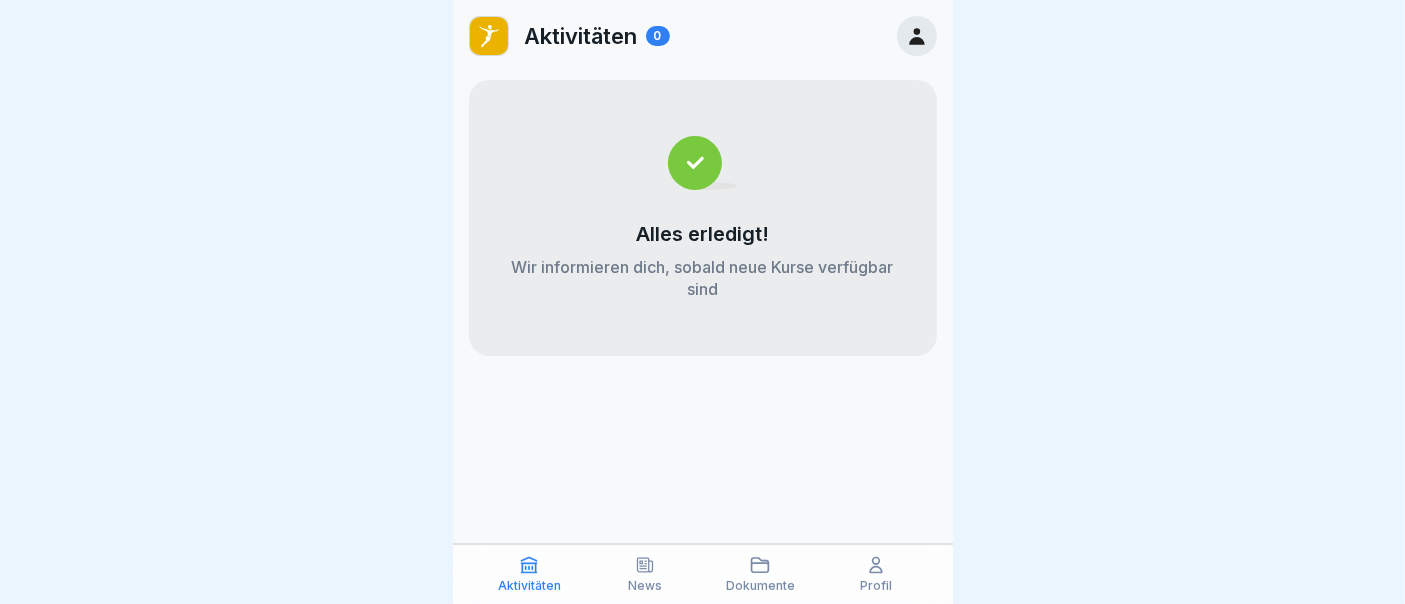 click on "News" at bounding box center [645, 586] 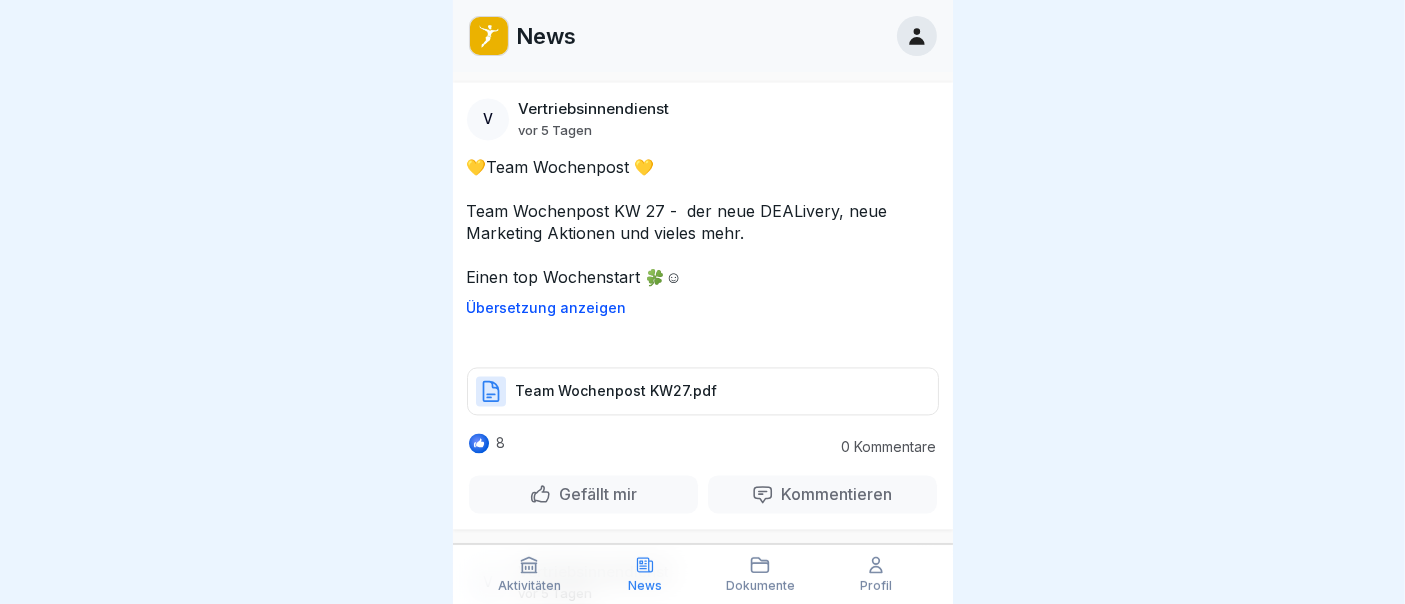 scroll, scrollTop: 4357, scrollLeft: 0, axis: vertical 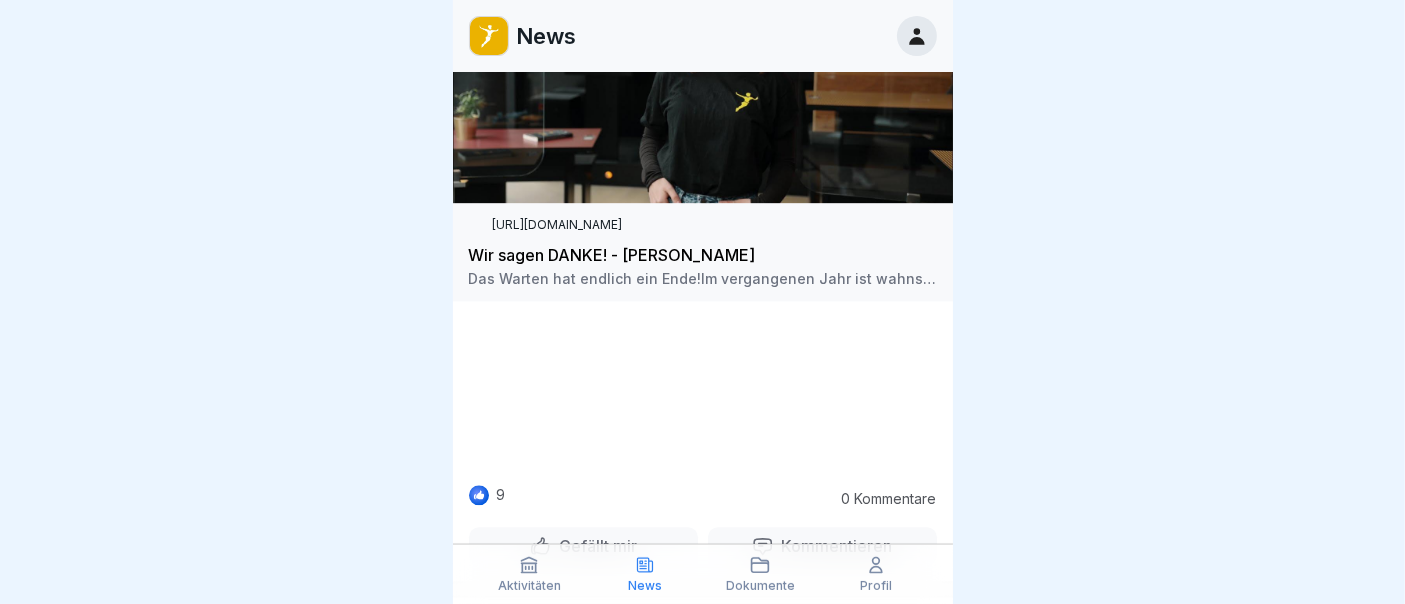 click at bounding box center (703, 392) 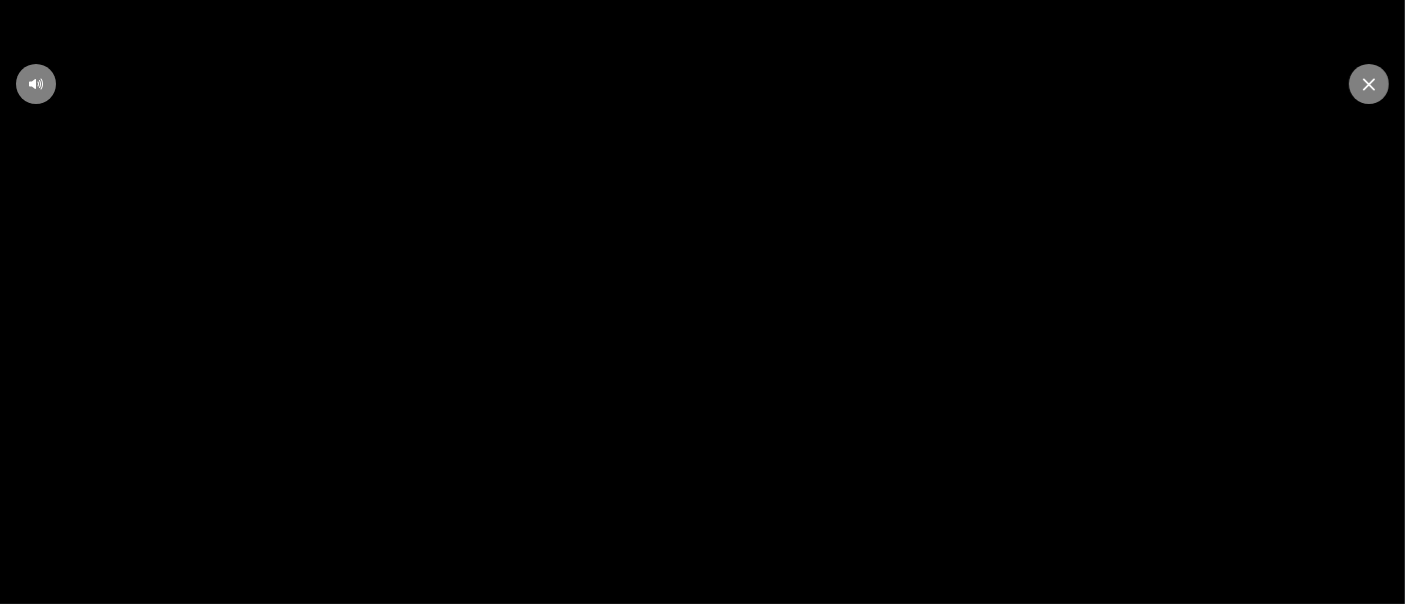 click at bounding box center [1369, 84] 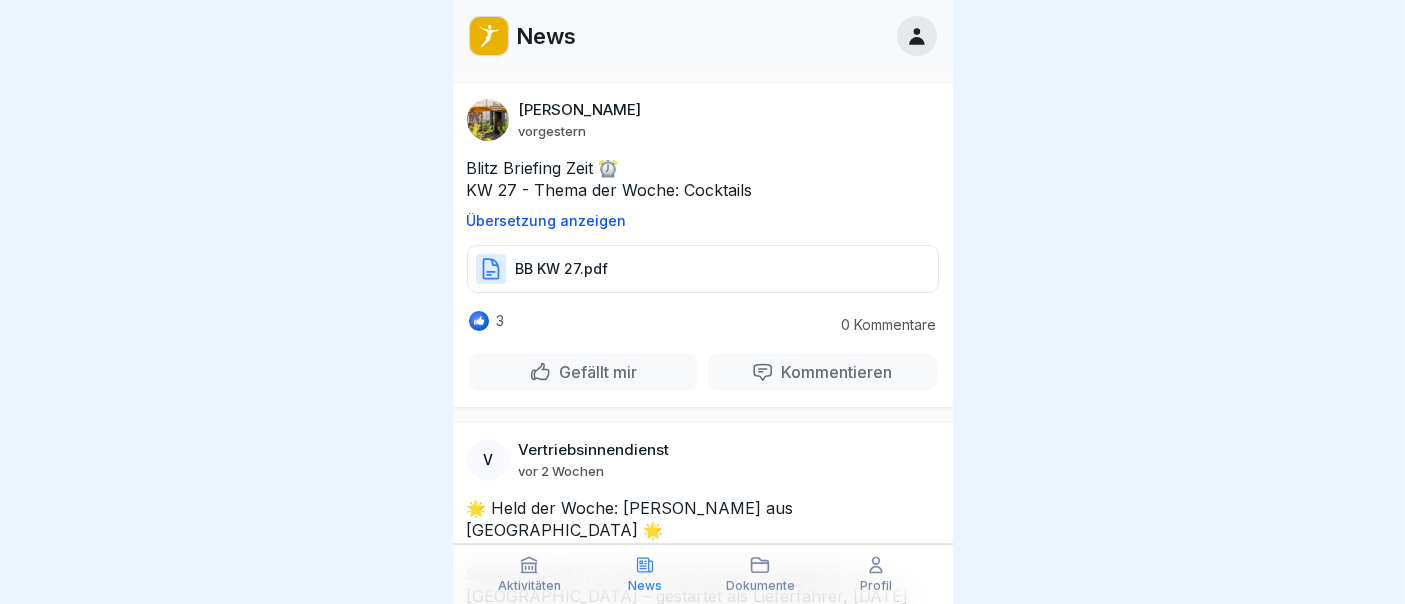 scroll, scrollTop: 0, scrollLeft: 0, axis: both 